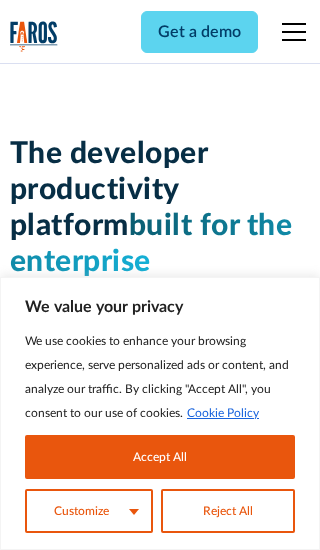 scroll, scrollTop: 0, scrollLeft: 0, axis: both 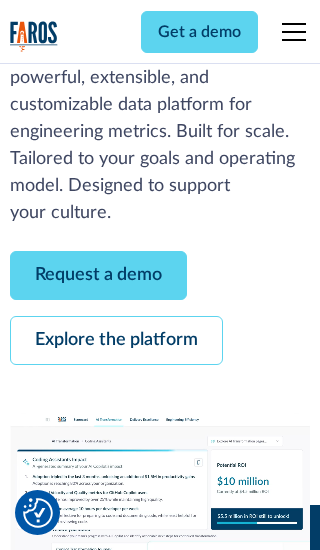 click on "Request a demo" at bounding box center (98, 275) 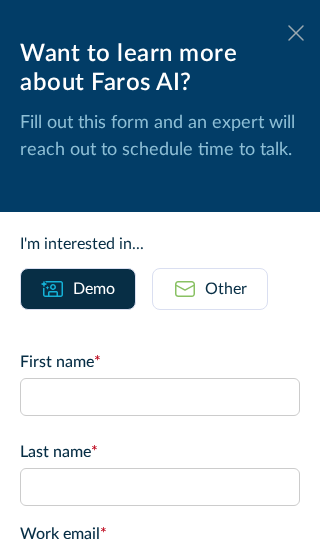 click 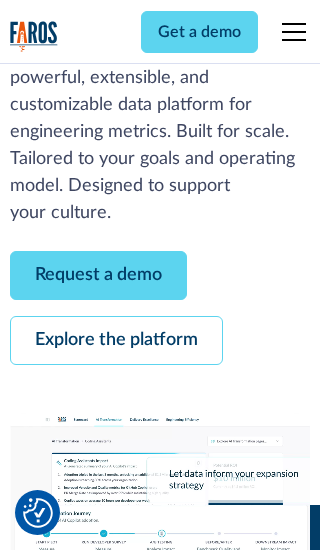 scroll, scrollTop: 366, scrollLeft: 0, axis: vertical 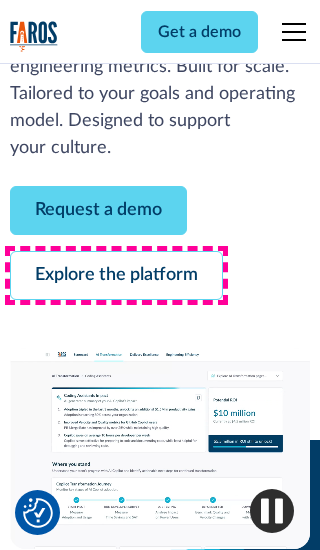 click on "Explore the platform" at bounding box center [116, 275] 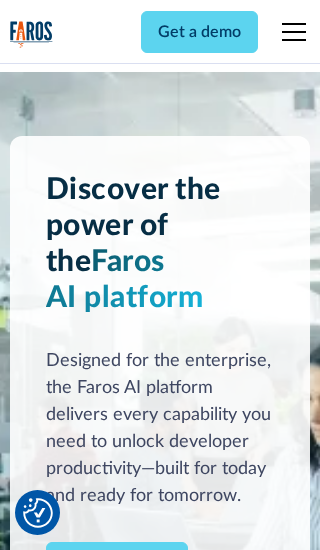 scroll, scrollTop: 0, scrollLeft: 0, axis: both 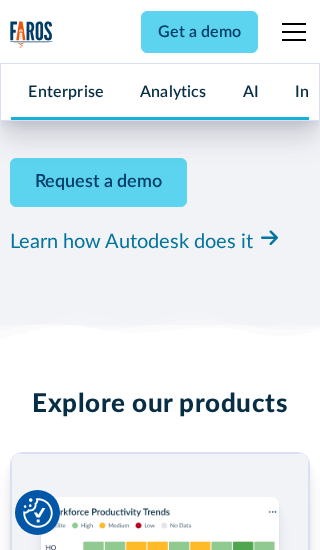click on "Pricing" at bounding box center [34, 2462] 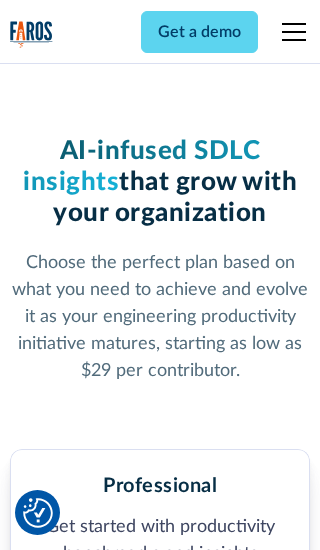 scroll, scrollTop: 0, scrollLeft: 0, axis: both 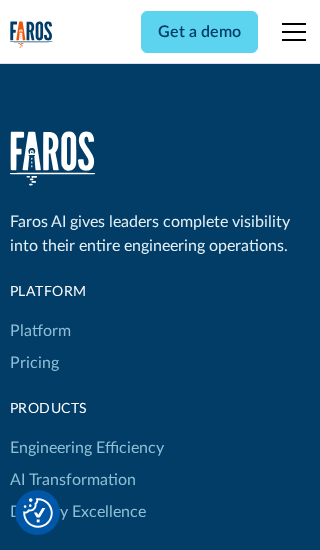 click on "Platform" at bounding box center (40, 331) 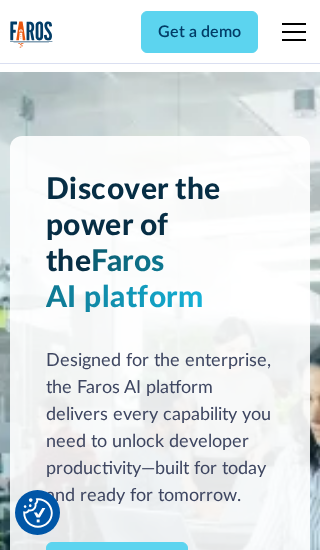 scroll, scrollTop: 0, scrollLeft: 0, axis: both 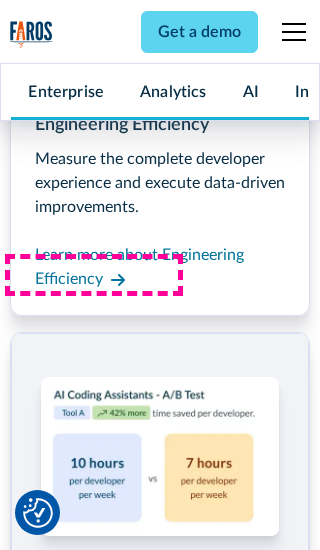 click on "Coding Assistant Impact" at bounding box center (95, 2462) 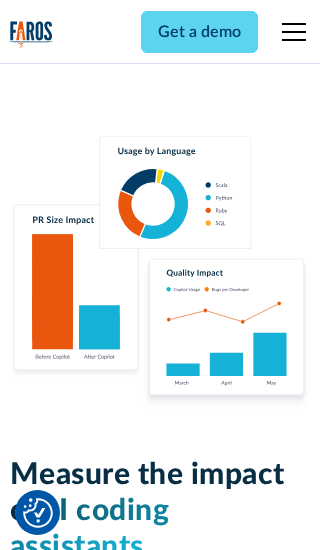 scroll, scrollTop: 0, scrollLeft: 0, axis: both 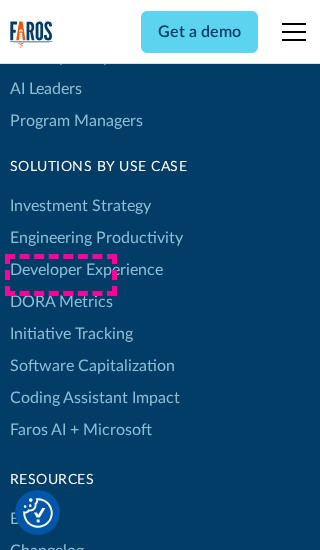 click on "DORA Metrics" at bounding box center [61, 302] 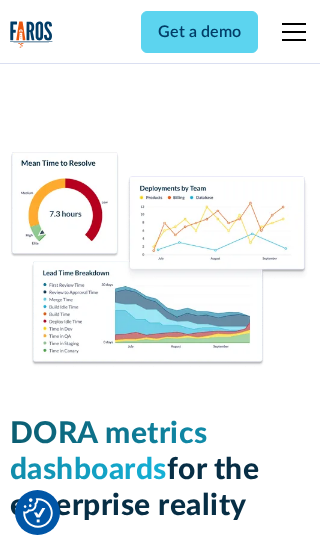 scroll, scrollTop: 0, scrollLeft: 0, axis: both 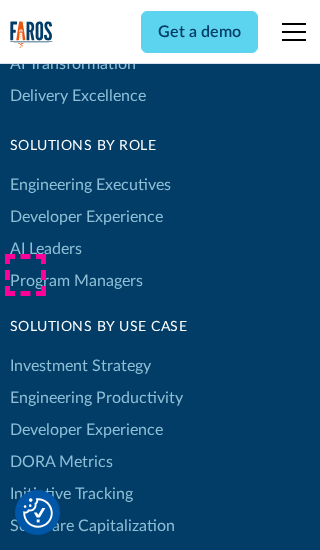 click on "Blog" at bounding box center (25, 679) 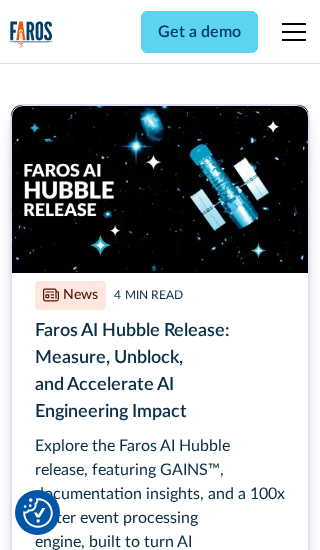 scroll, scrollTop: 0, scrollLeft: 0, axis: both 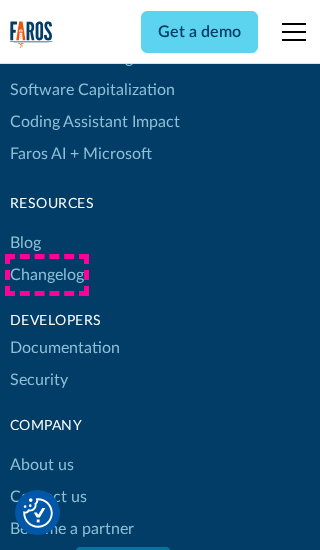 click on "Changelog" at bounding box center (47, 275) 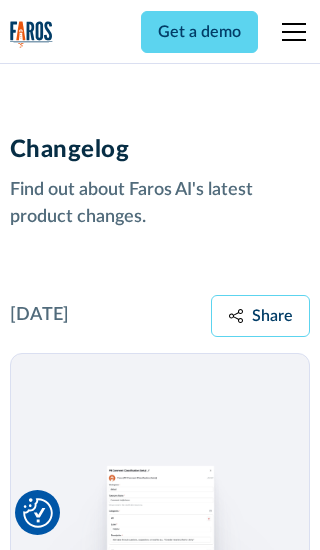 scroll, scrollTop: 0, scrollLeft: 0, axis: both 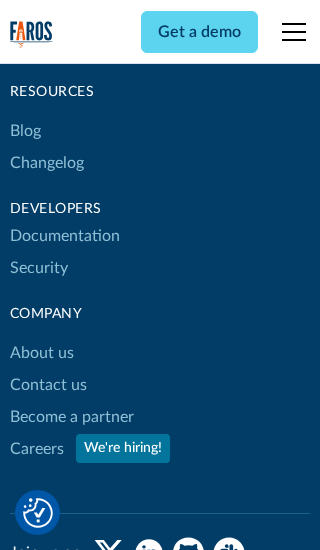 click on "About us" at bounding box center (42, 353) 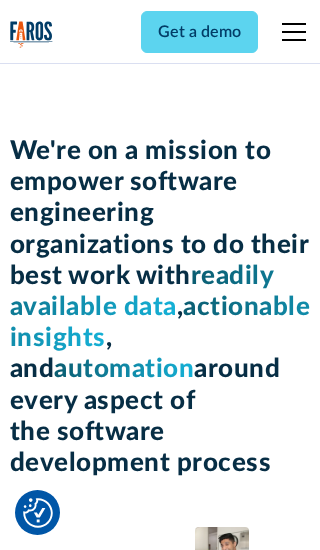 scroll, scrollTop: 0, scrollLeft: 0, axis: both 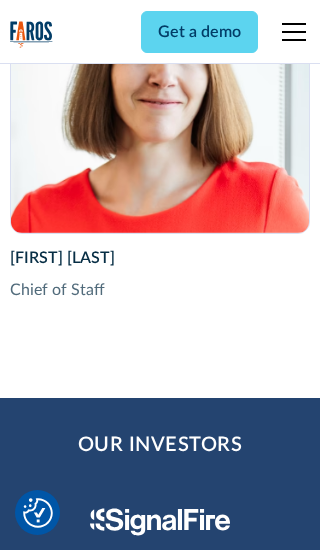 click on "Contact us" at bounding box center (48, 2829) 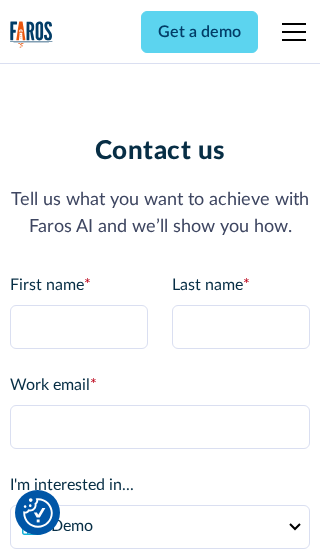 scroll, scrollTop: 0, scrollLeft: 0, axis: both 